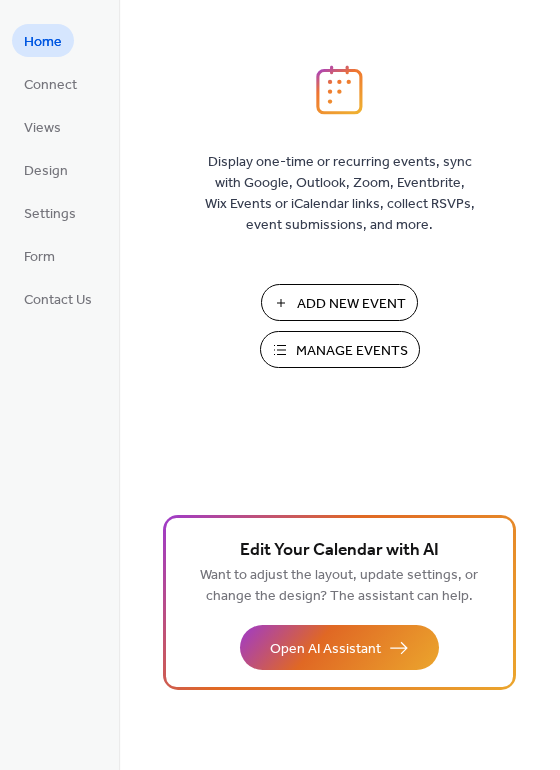 scroll, scrollTop: 0, scrollLeft: 0, axis: both 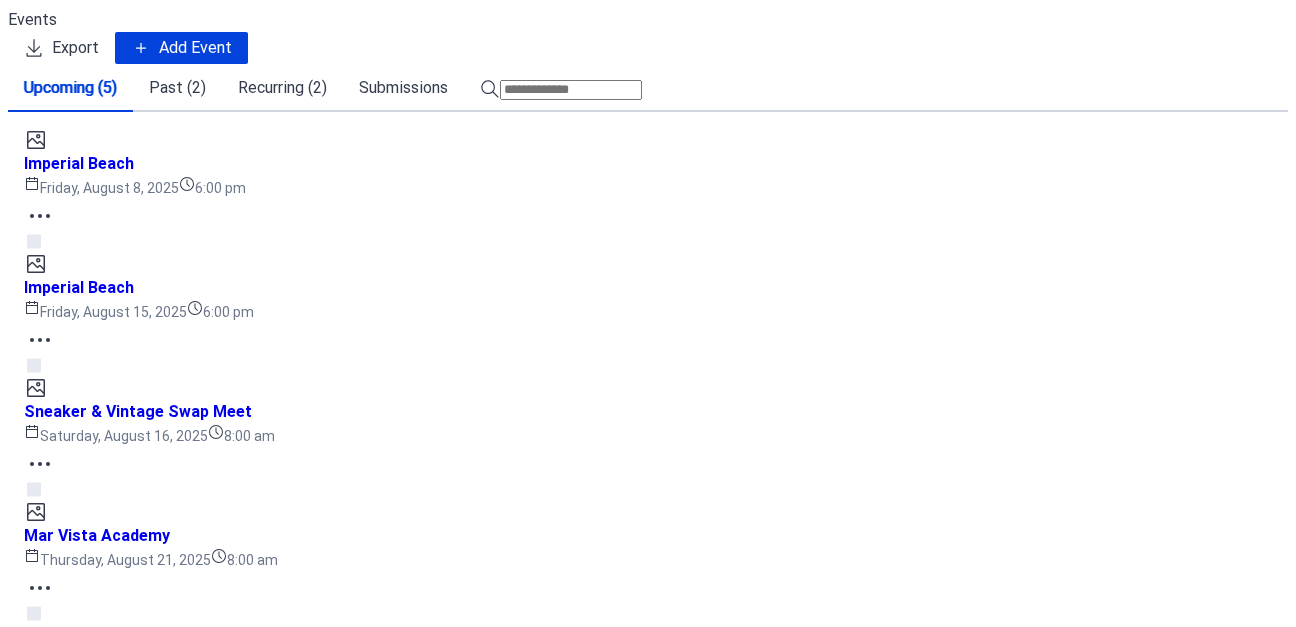 click on "Imperial Beach" at bounding box center (982, 1043) 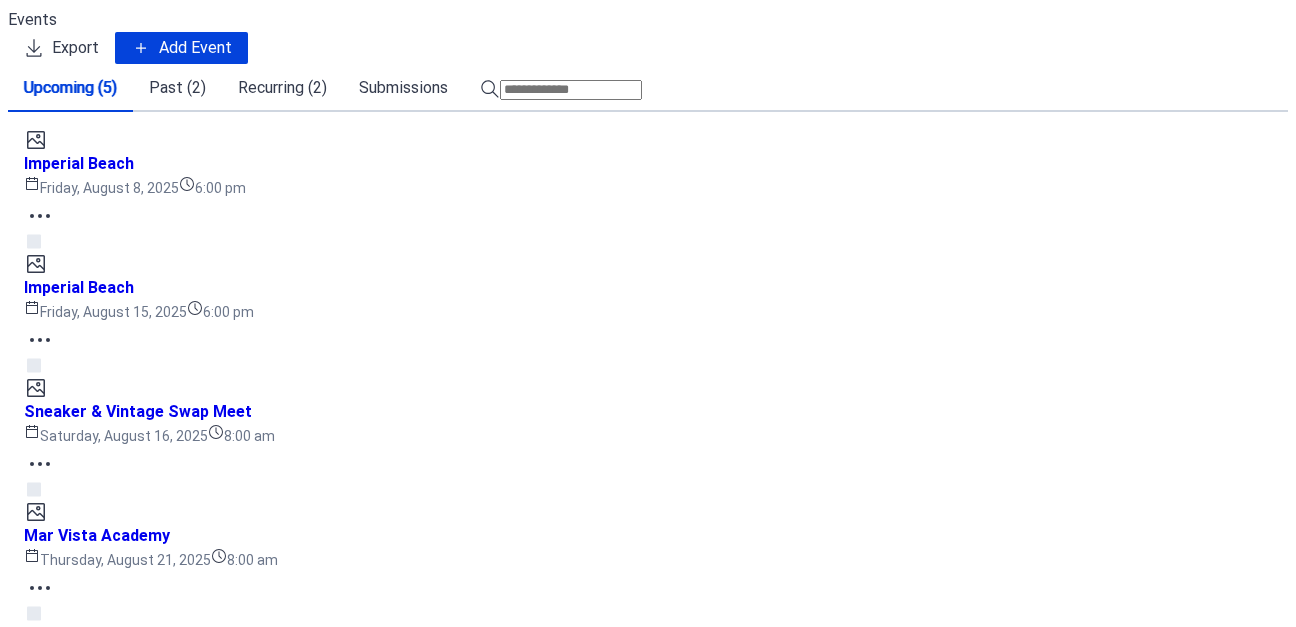 click 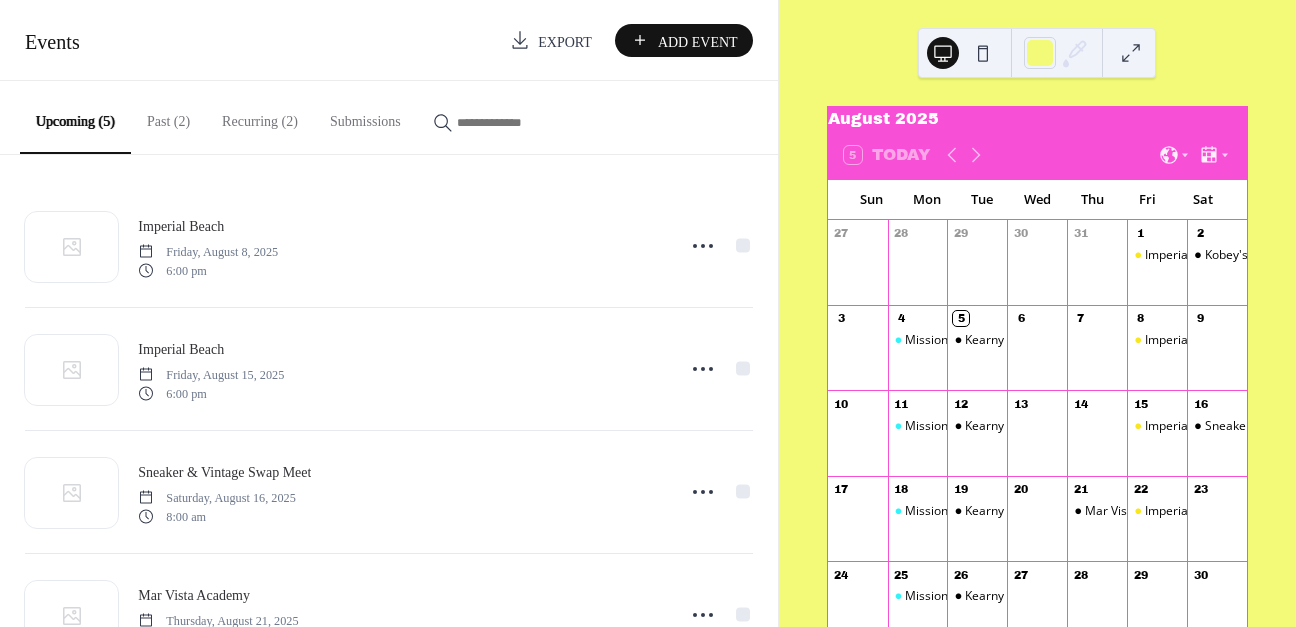 click on "Past (2)" at bounding box center [168, 116] 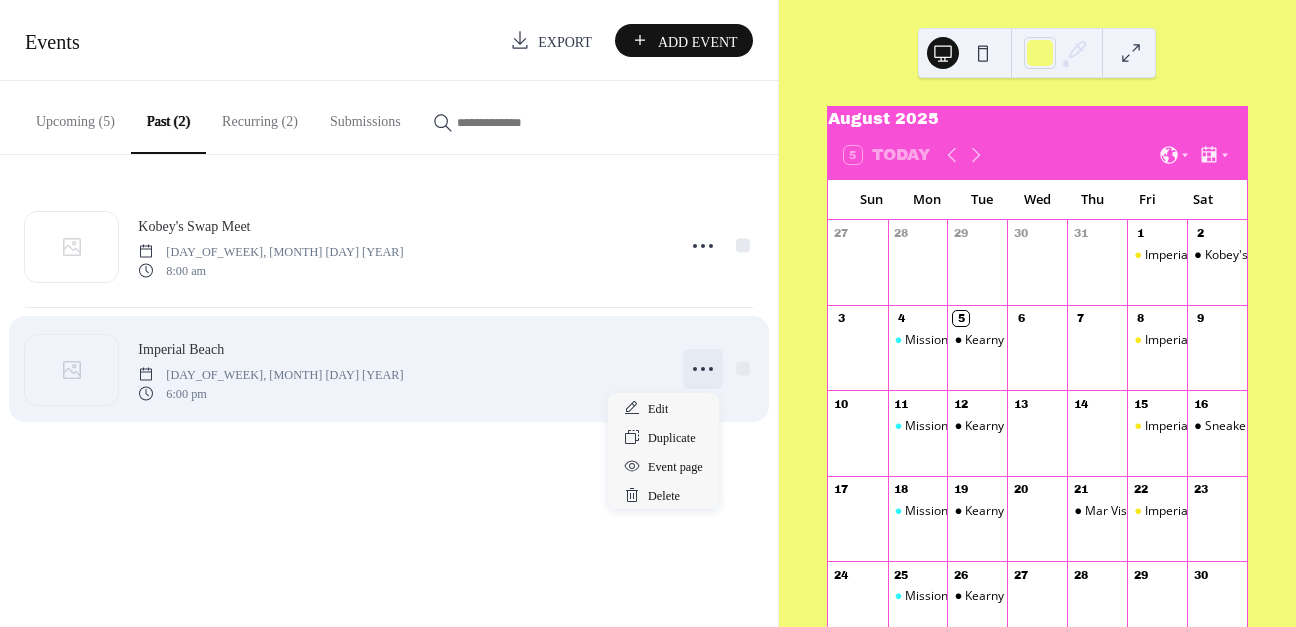 click 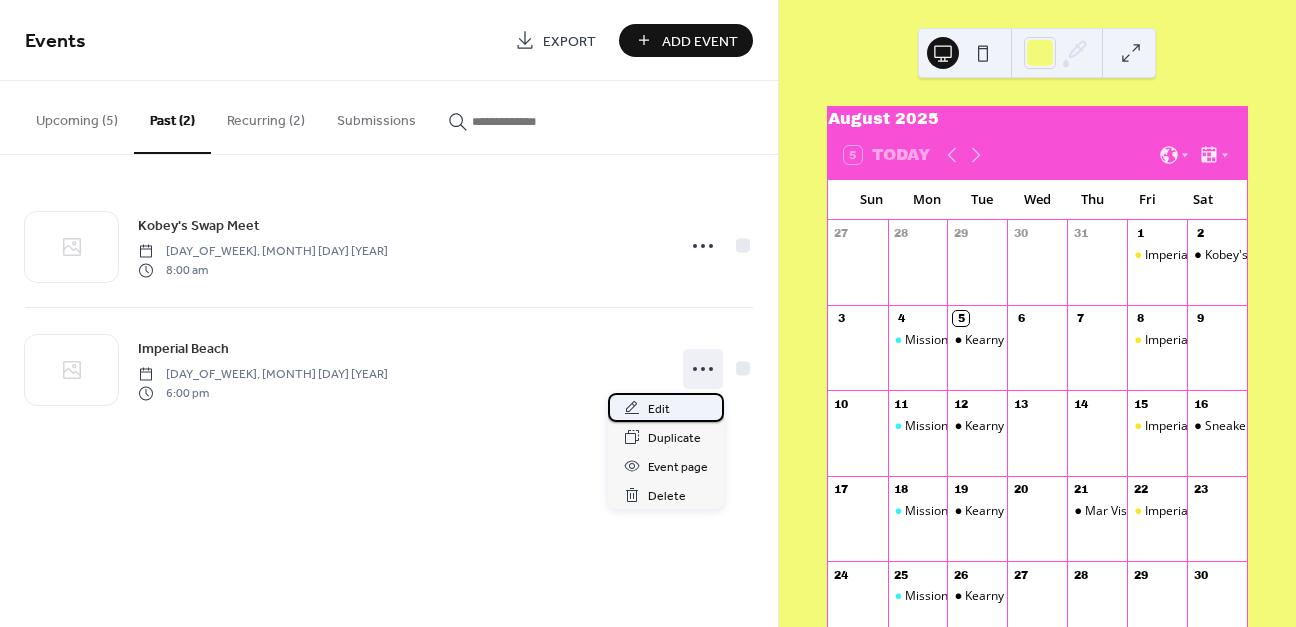 click on "Edit" at bounding box center (666, 407) 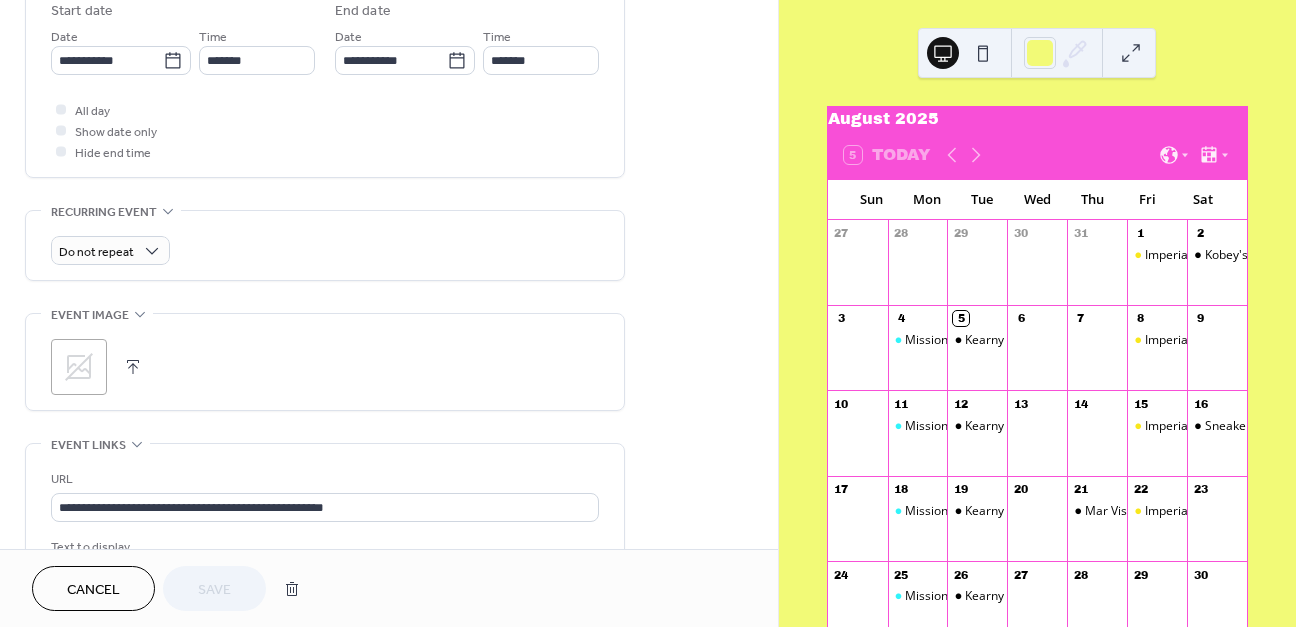 scroll, scrollTop: 722, scrollLeft: 0, axis: vertical 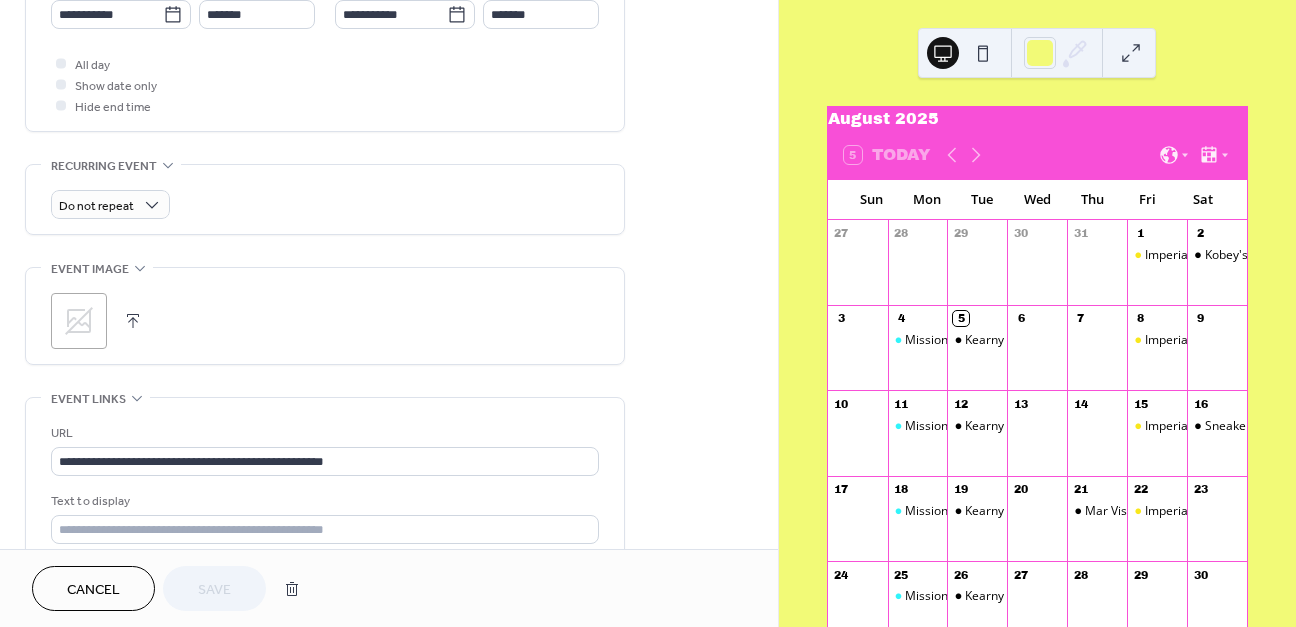 click on ";" at bounding box center (79, 321) 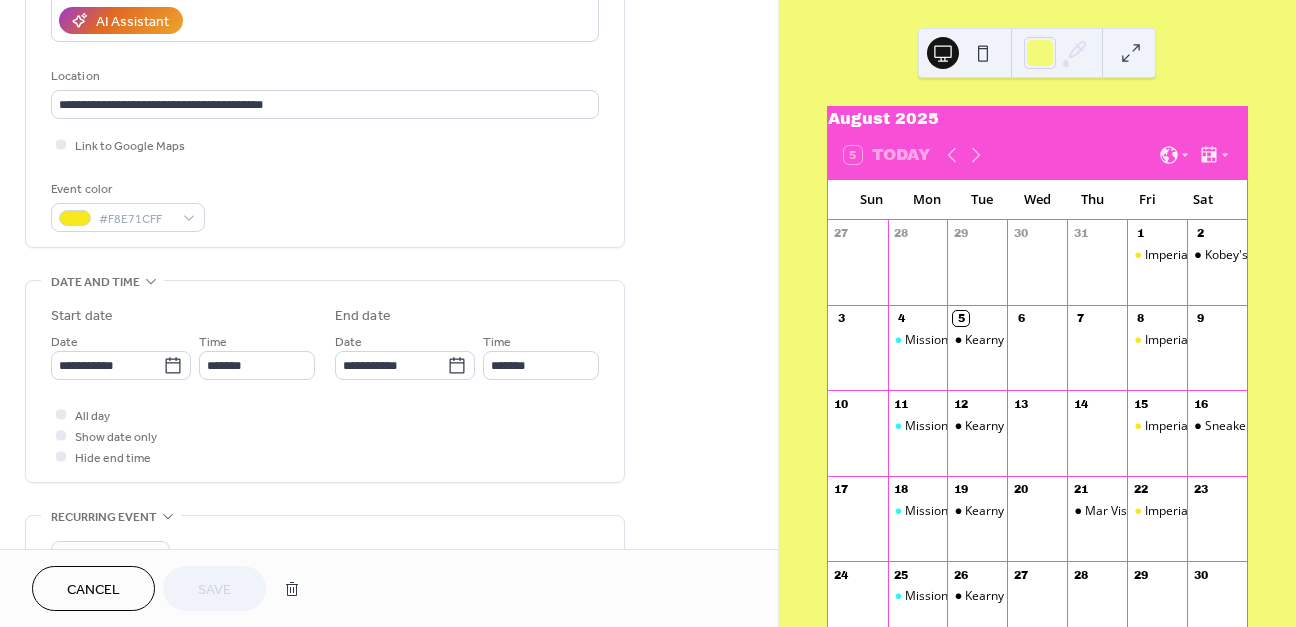 scroll, scrollTop: 0, scrollLeft: 0, axis: both 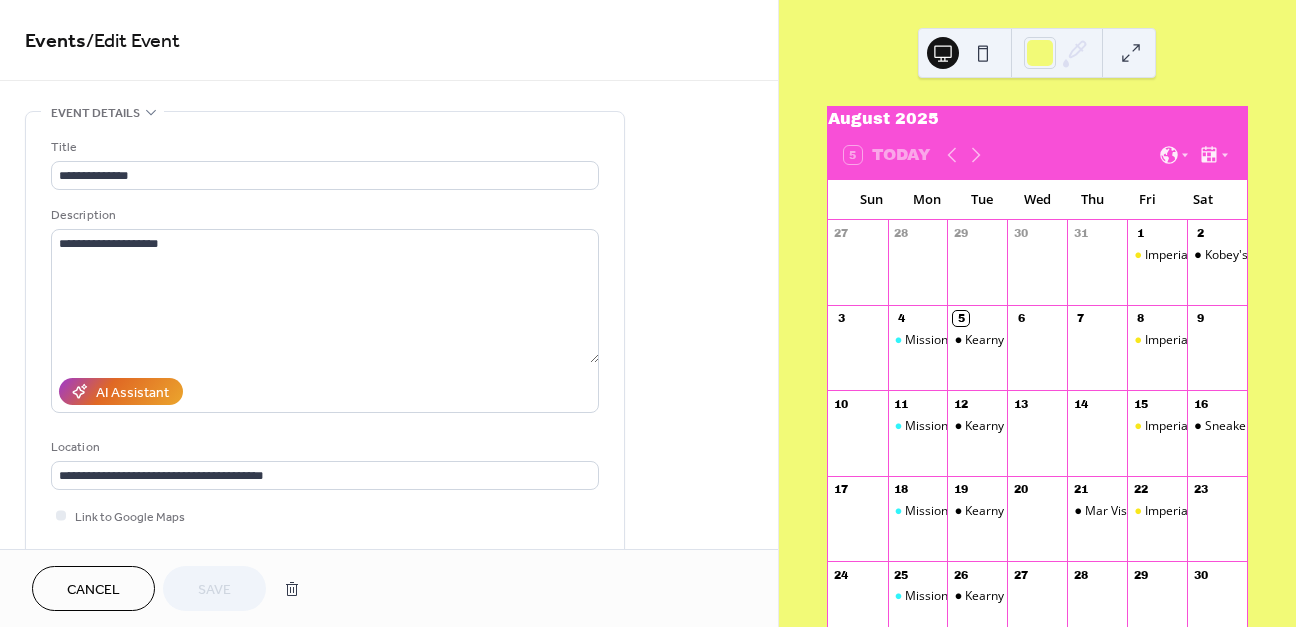 click on "Cancel" at bounding box center [93, 590] 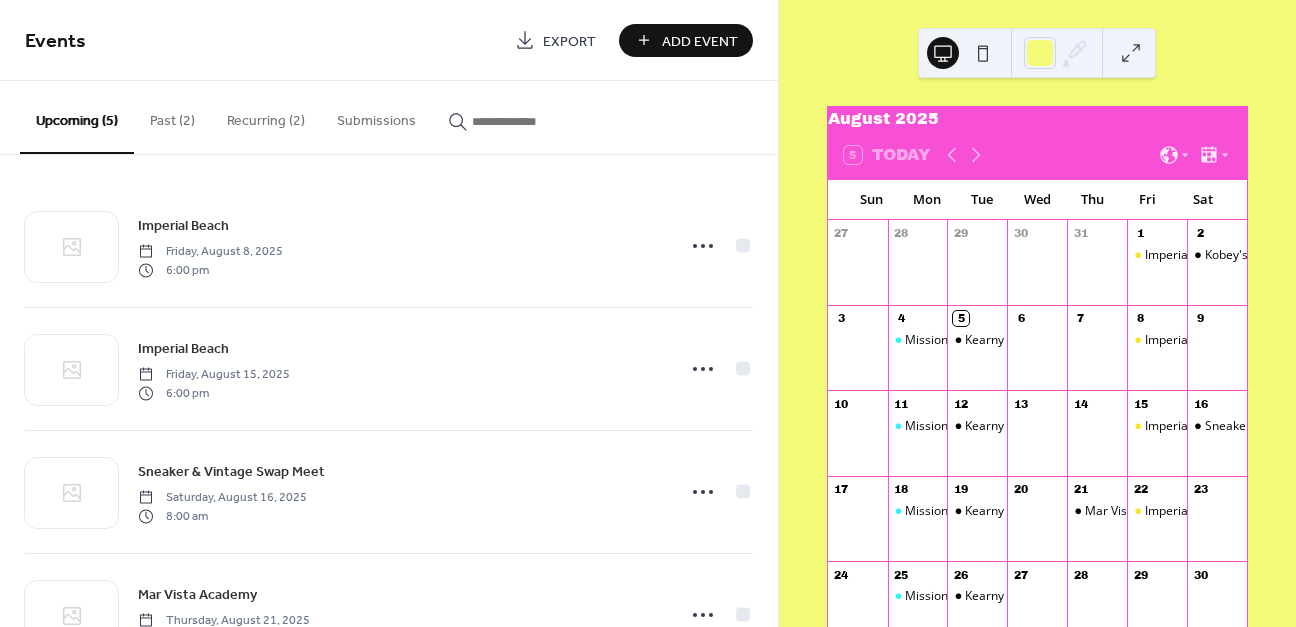 click on "Add Event" at bounding box center [686, 40] 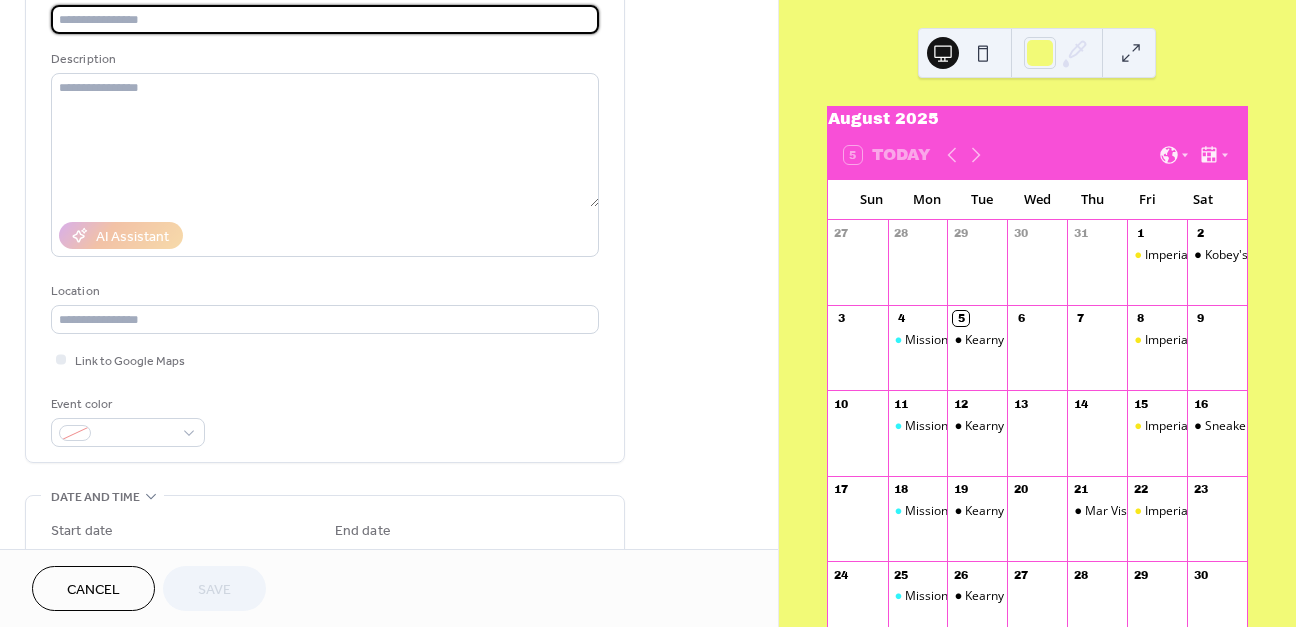 scroll, scrollTop: 139, scrollLeft: 0, axis: vertical 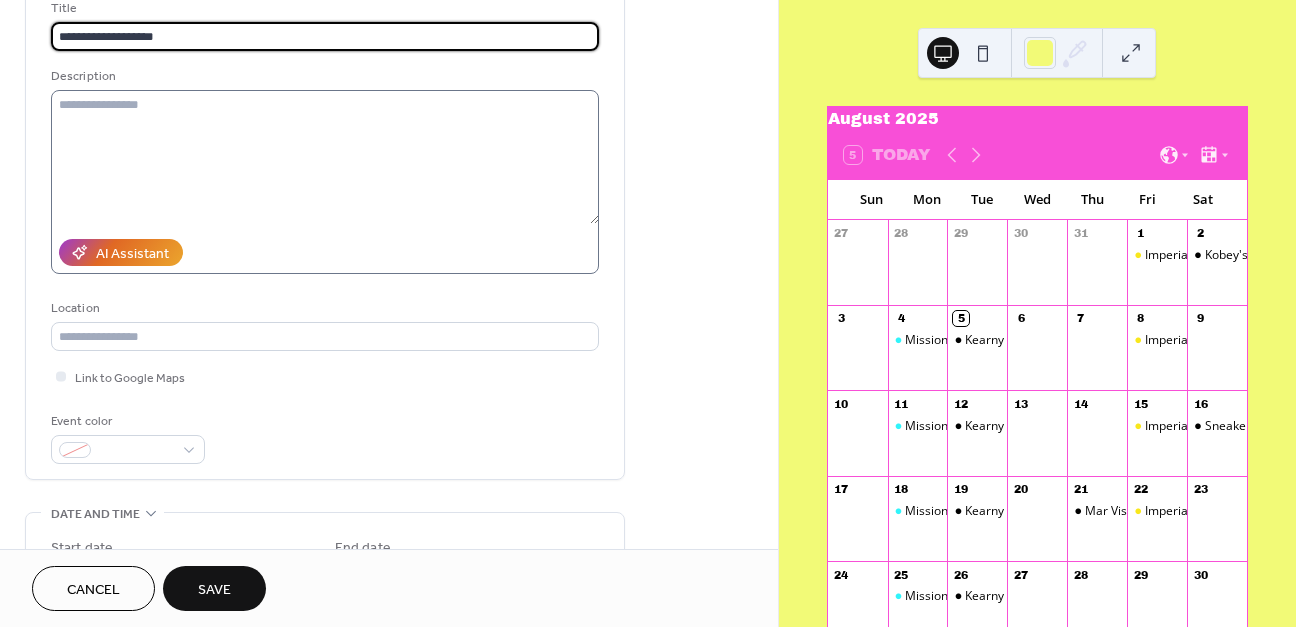 type on "**********" 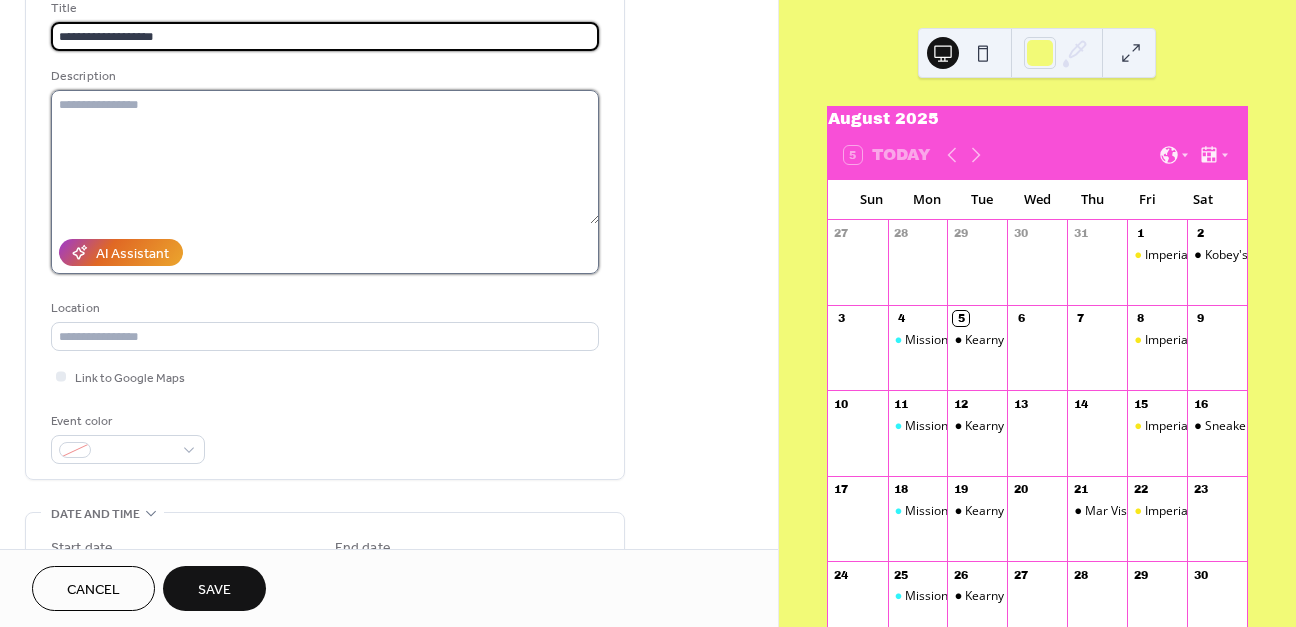 click at bounding box center (325, 157) 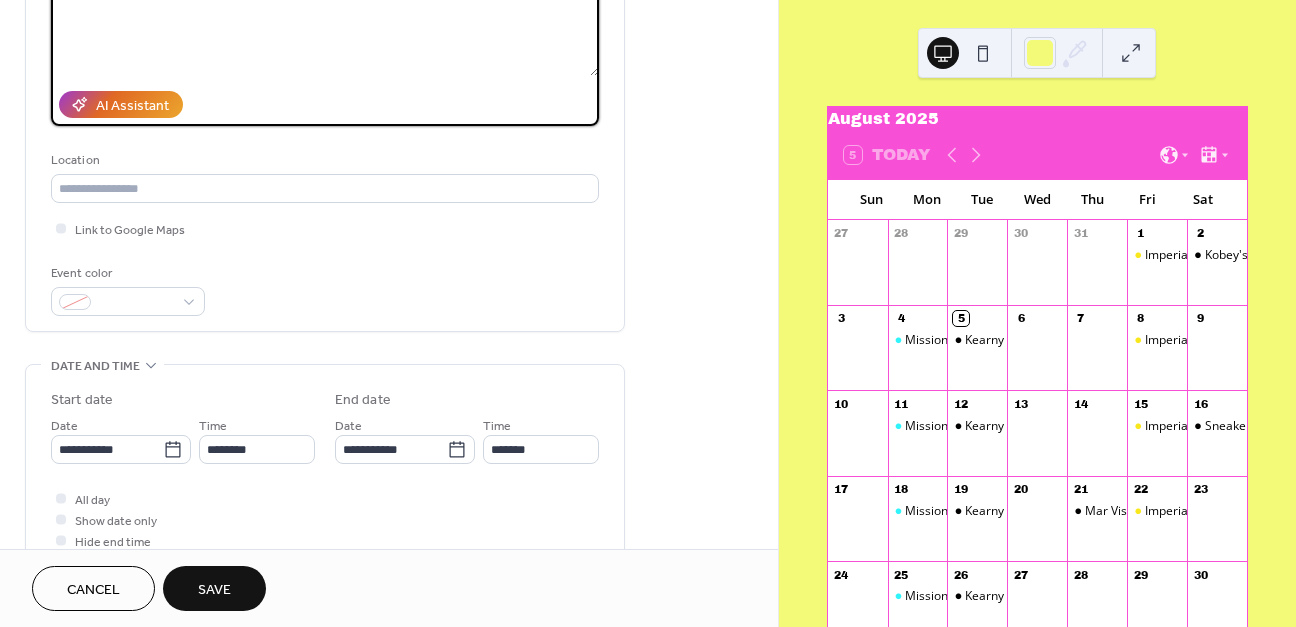 scroll, scrollTop: 294, scrollLeft: 0, axis: vertical 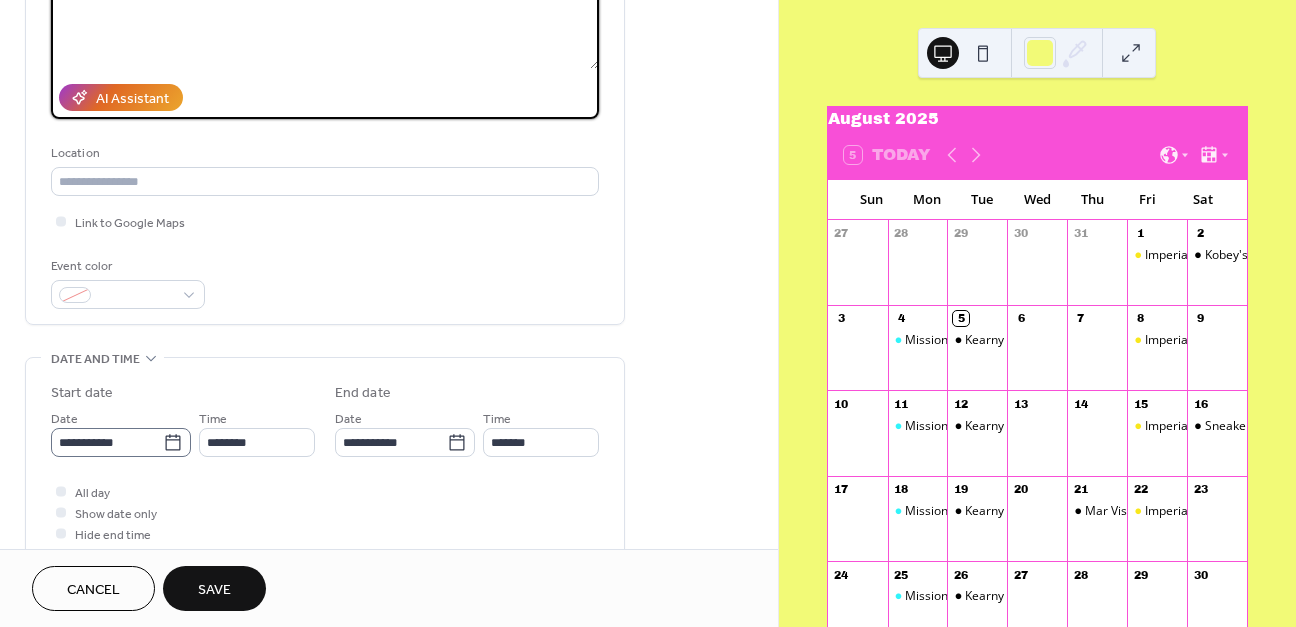 type on "**********" 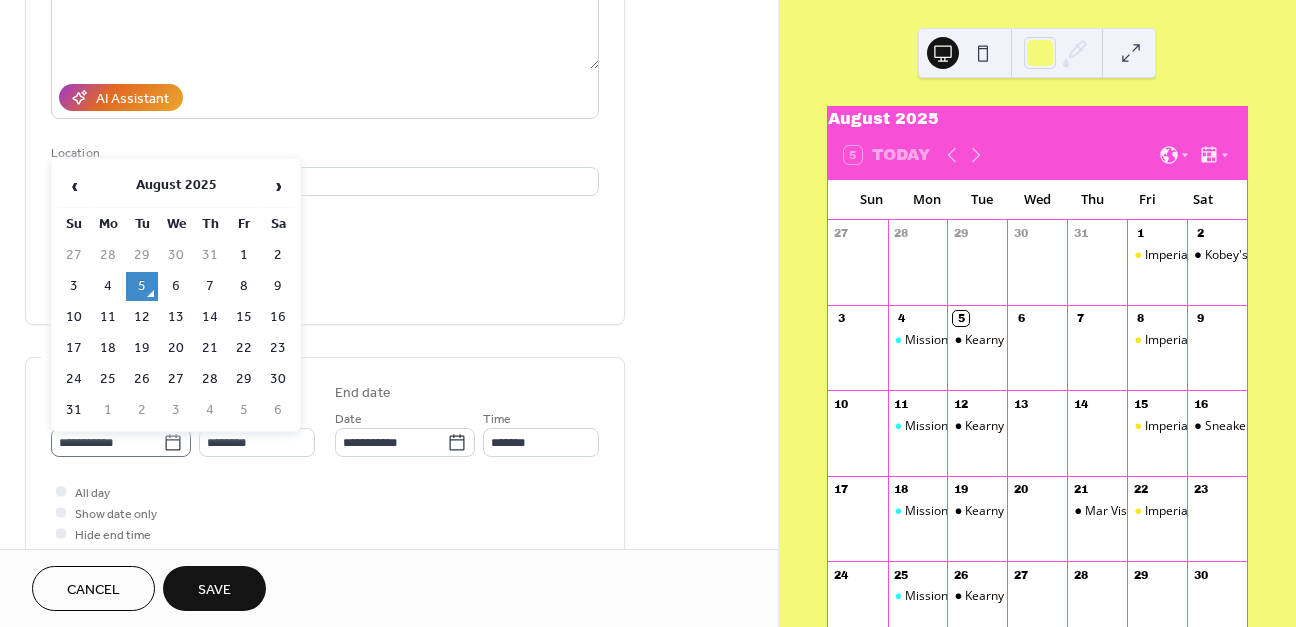 click 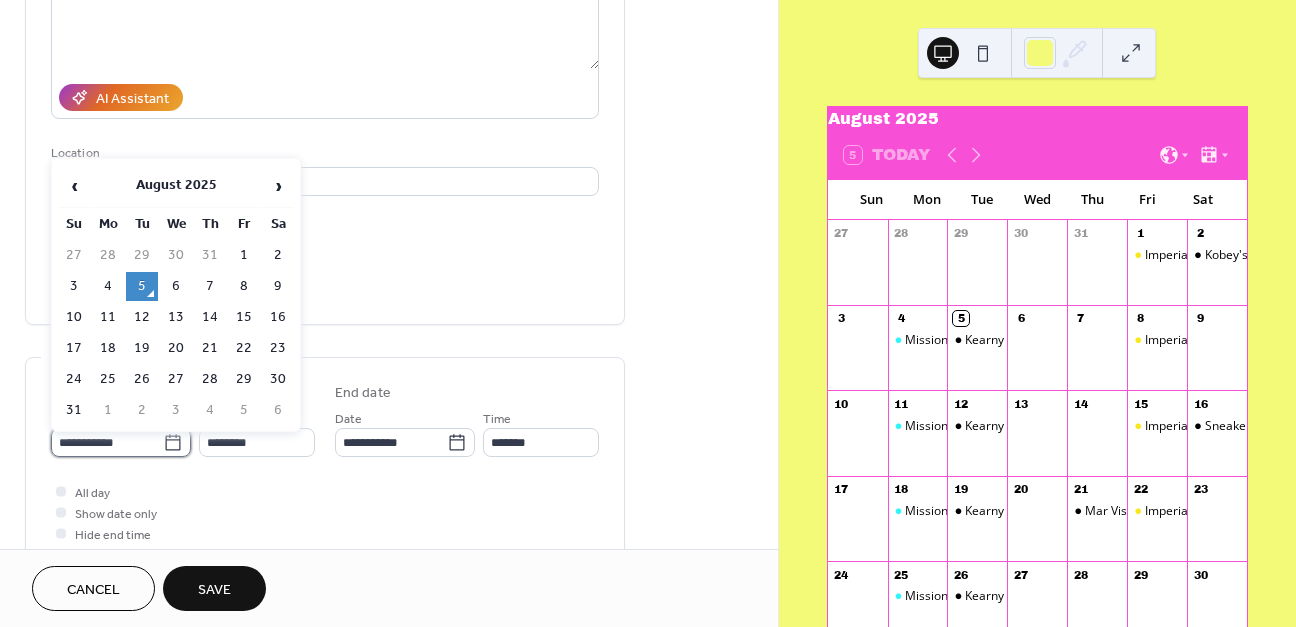 click on "**********" at bounding box center [107, 442] 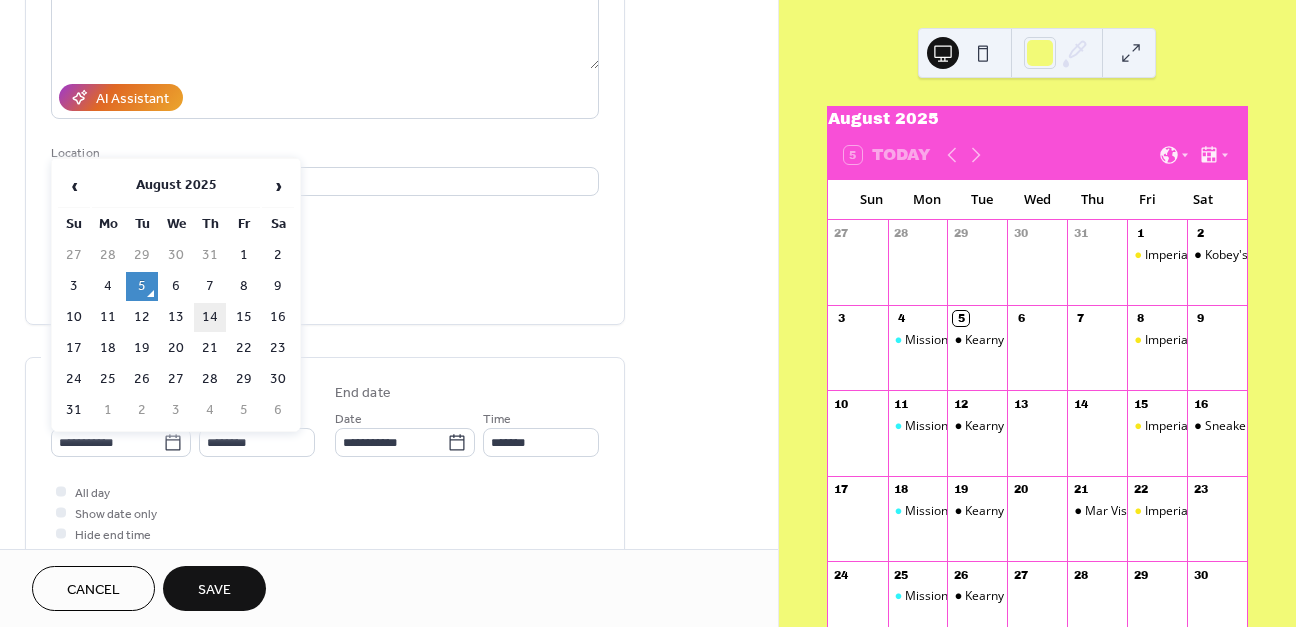 click on "14" at bounding box center [210, 317] 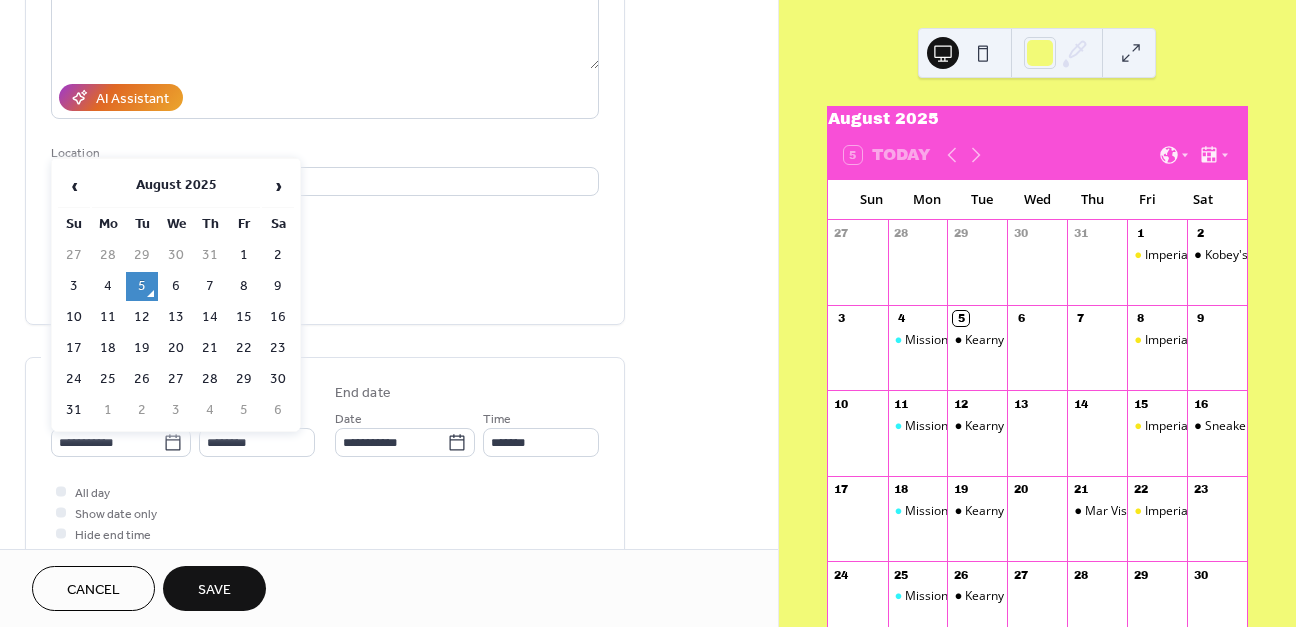 type on "**********" 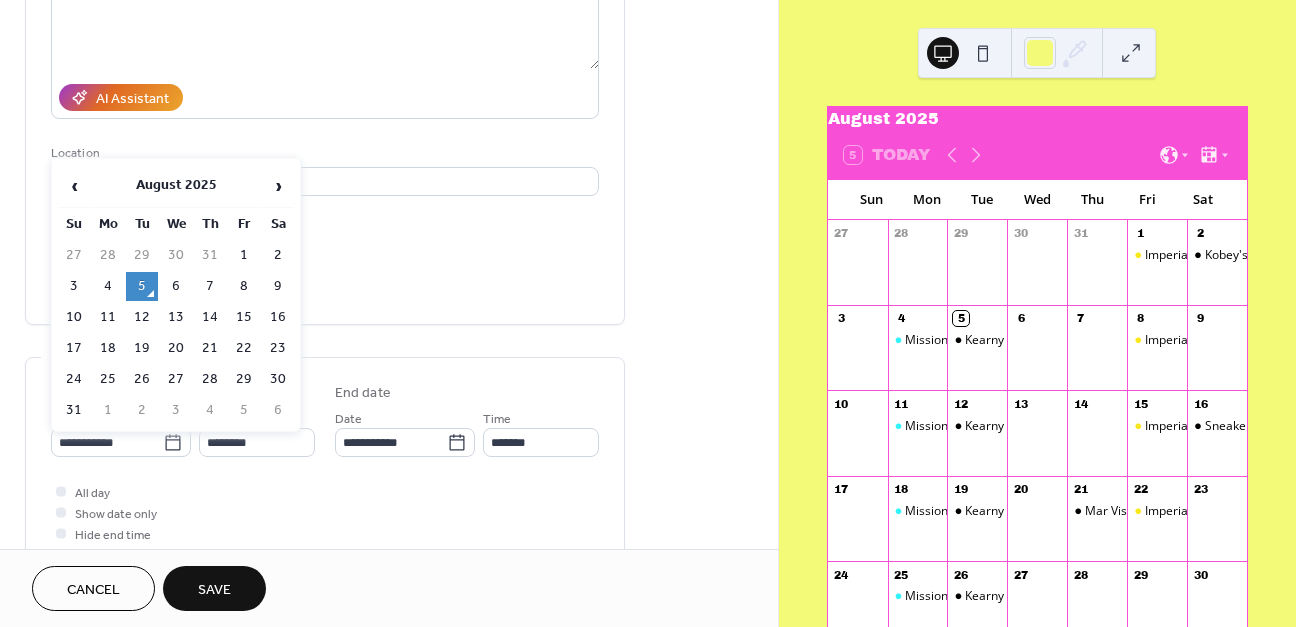 type on "**********" 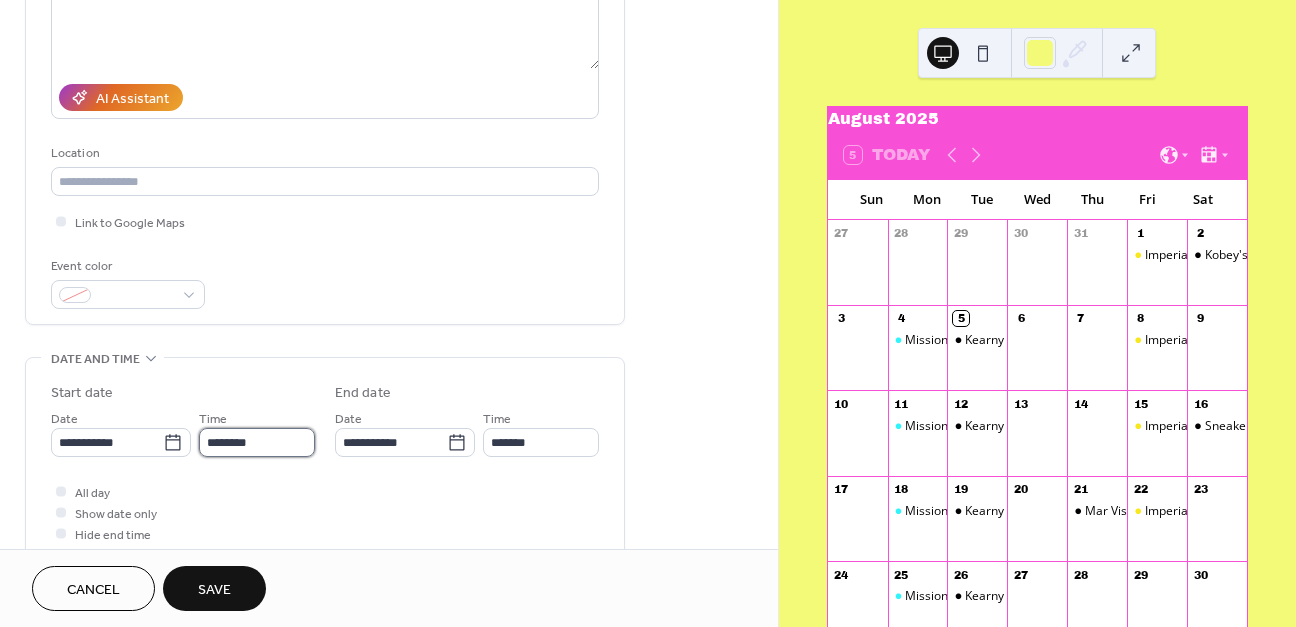 click on "********" at bounding box center (257, 442) 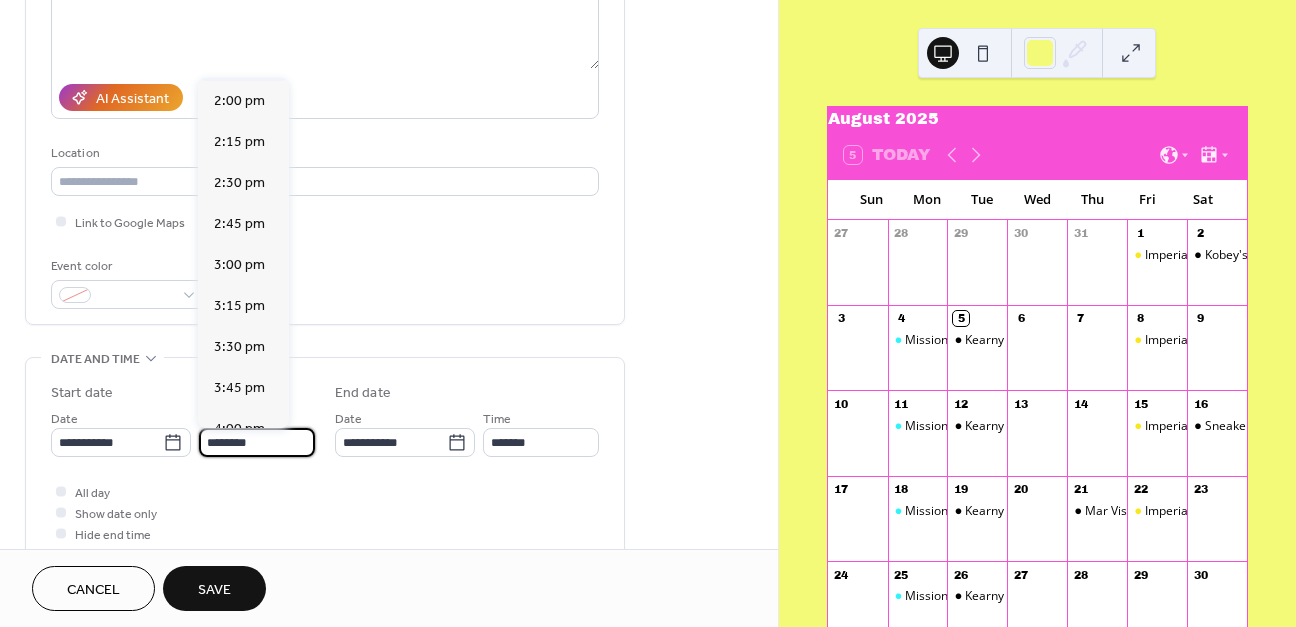 scroll, scrollTop: 2339, scrollLeft: 0, axis: vertical 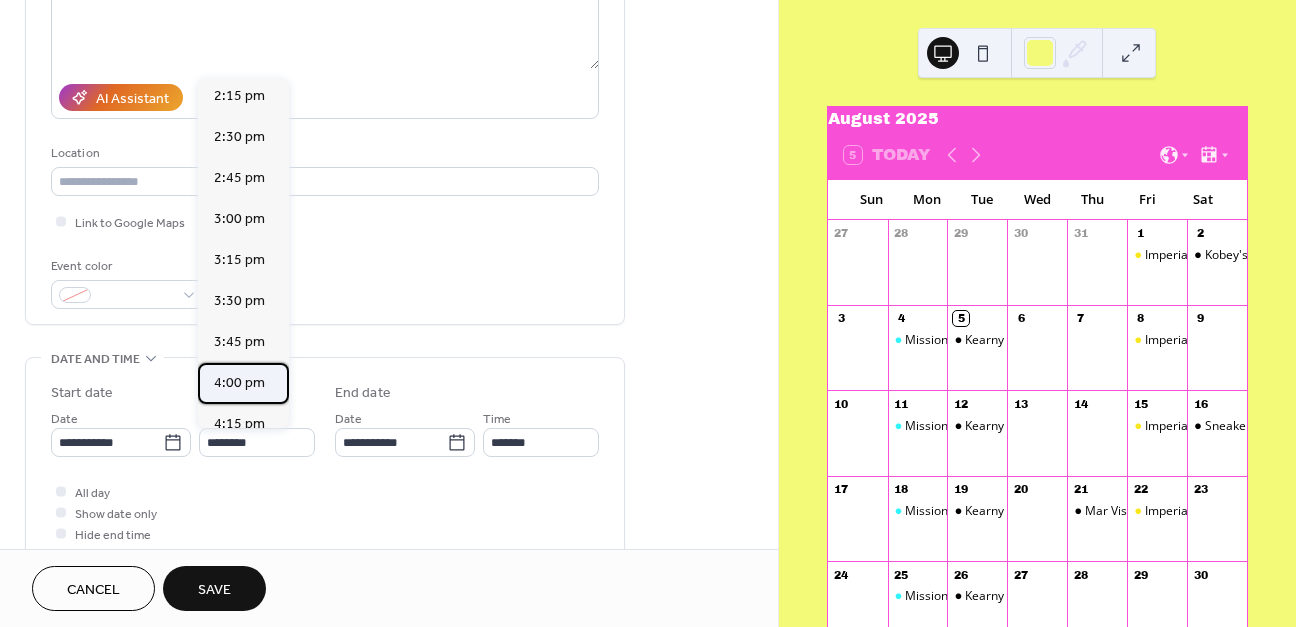 click on "4:00 pm" at bounding box center (239, 383) 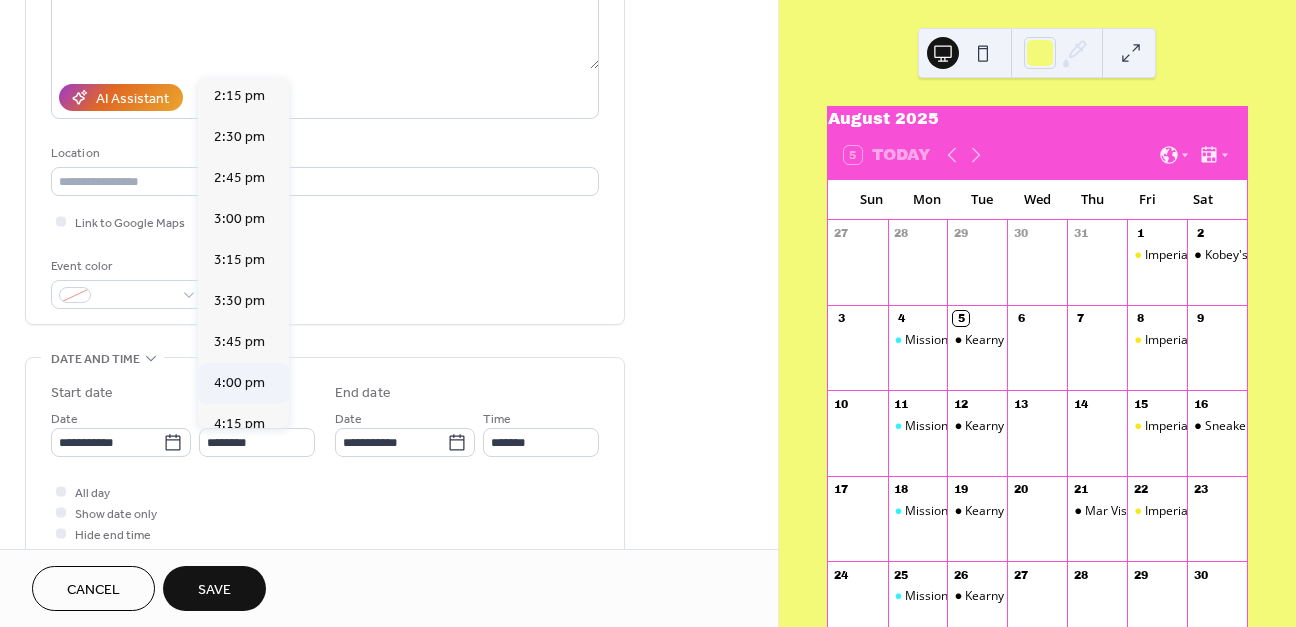 type on "*******" 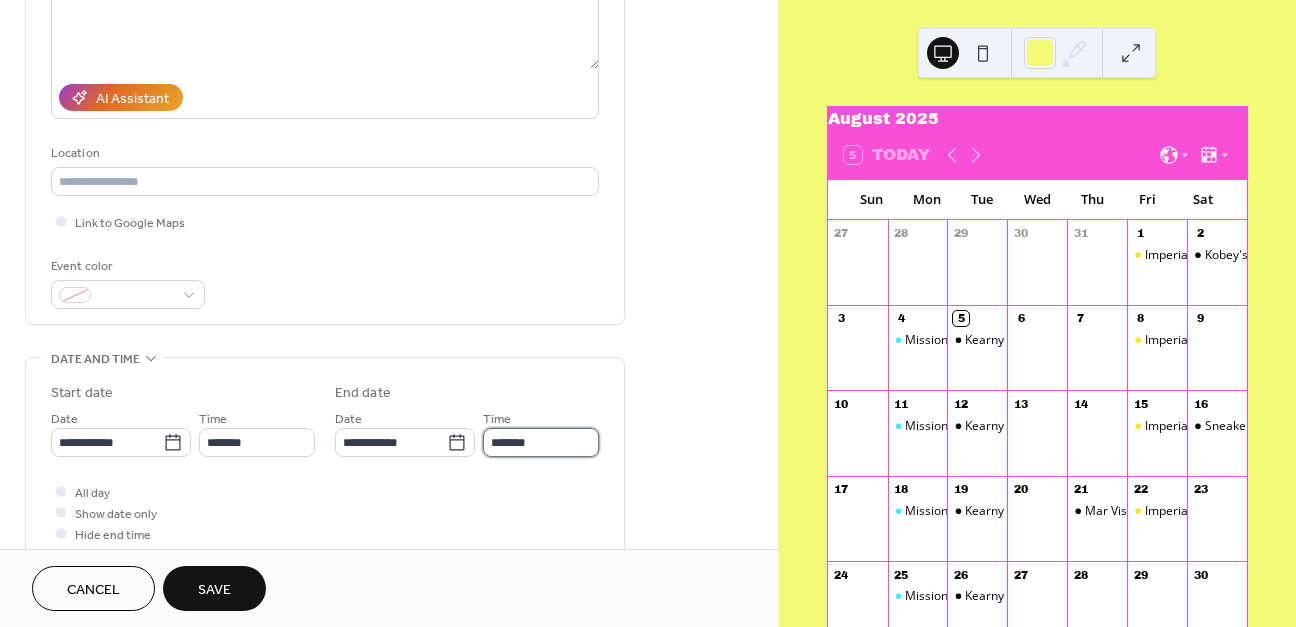 click on "*******" at bounding box center (541, 442) 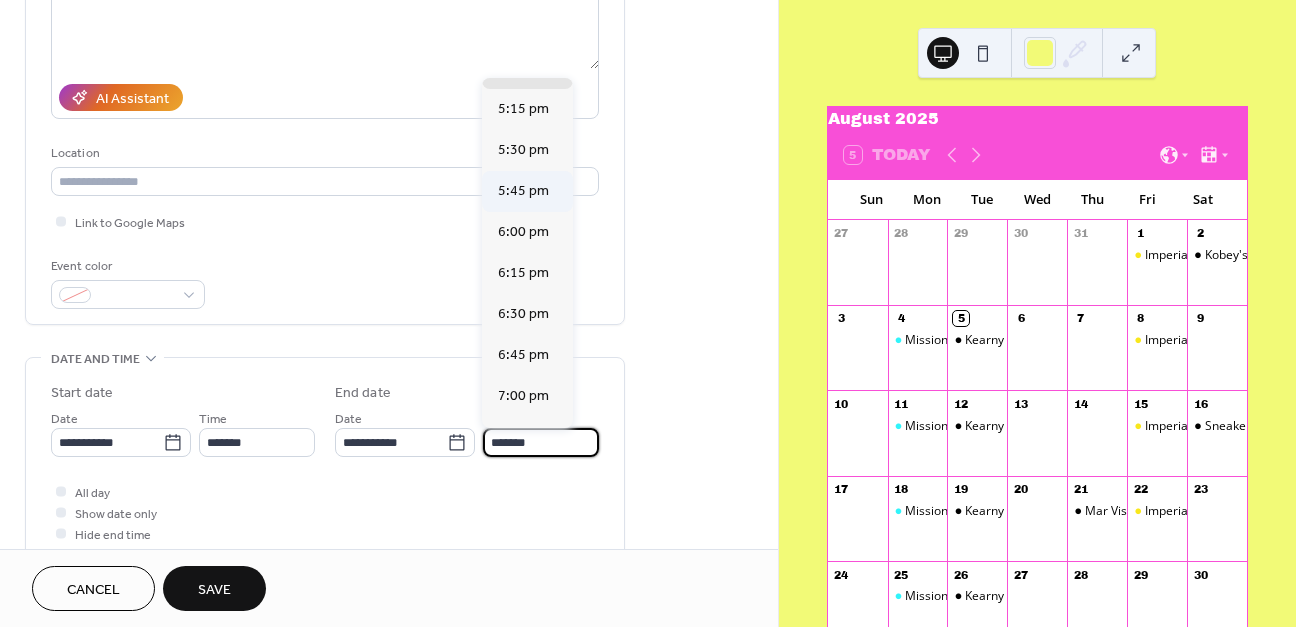 scroll, scrollTop: 160, scrollLeft: 0, axis: vertical 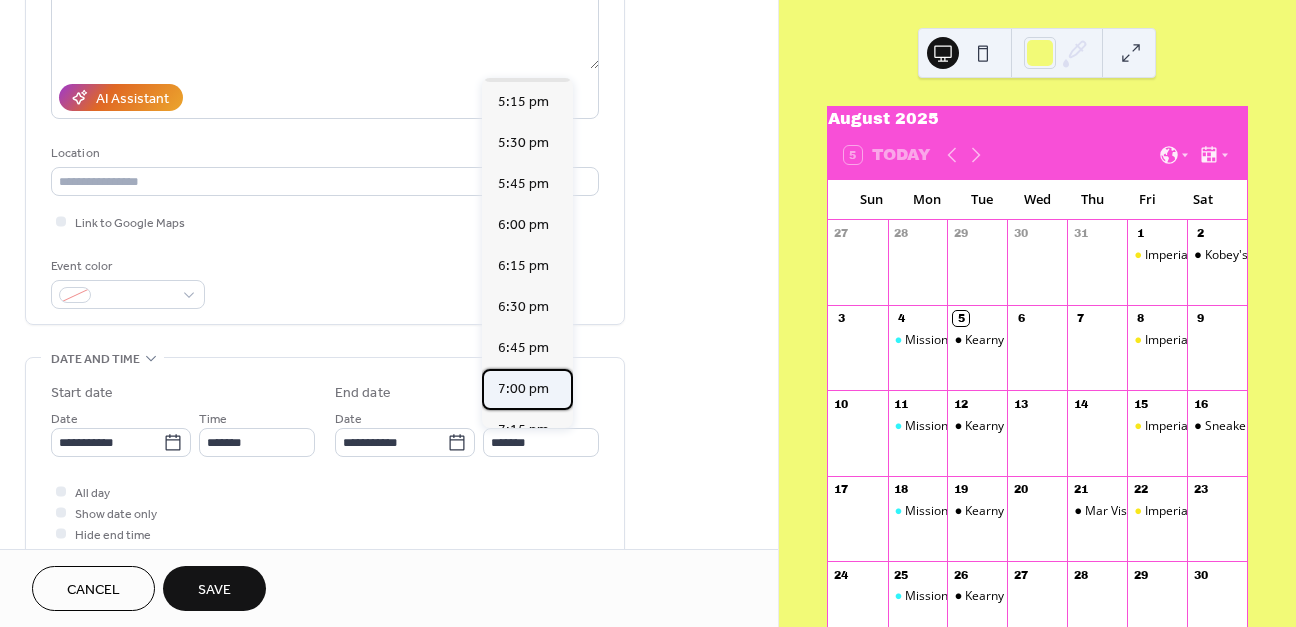 click on "7:00 pm" at bounding box center [523, 389] 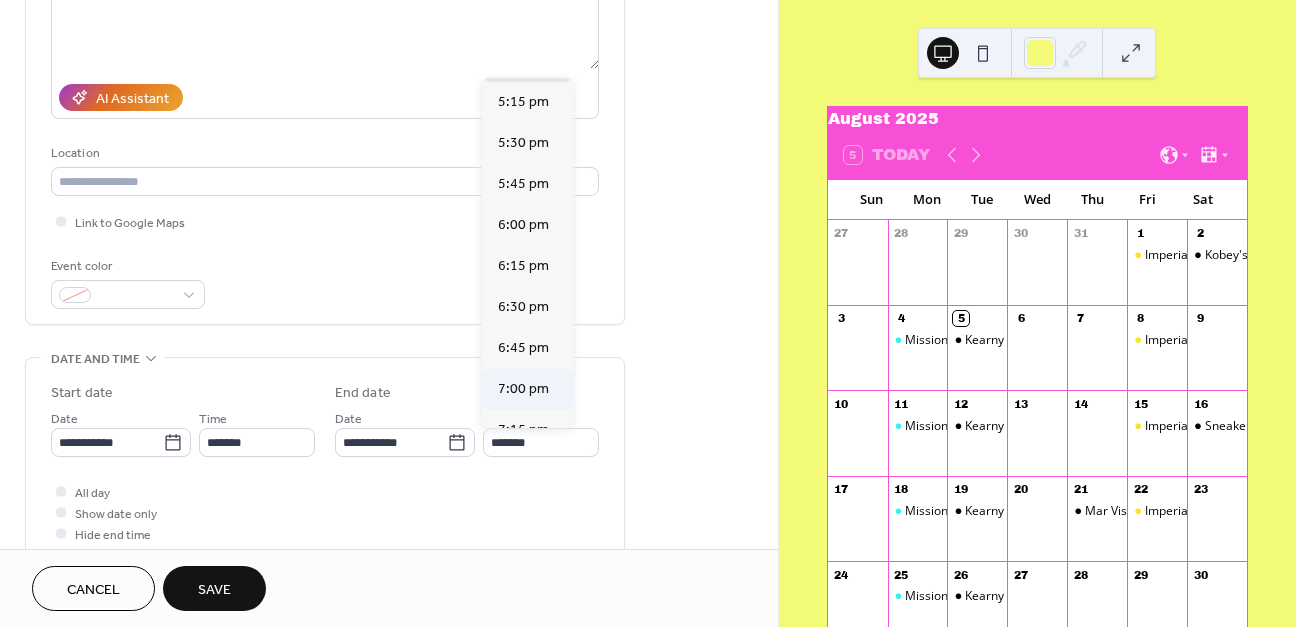 type on "*******" 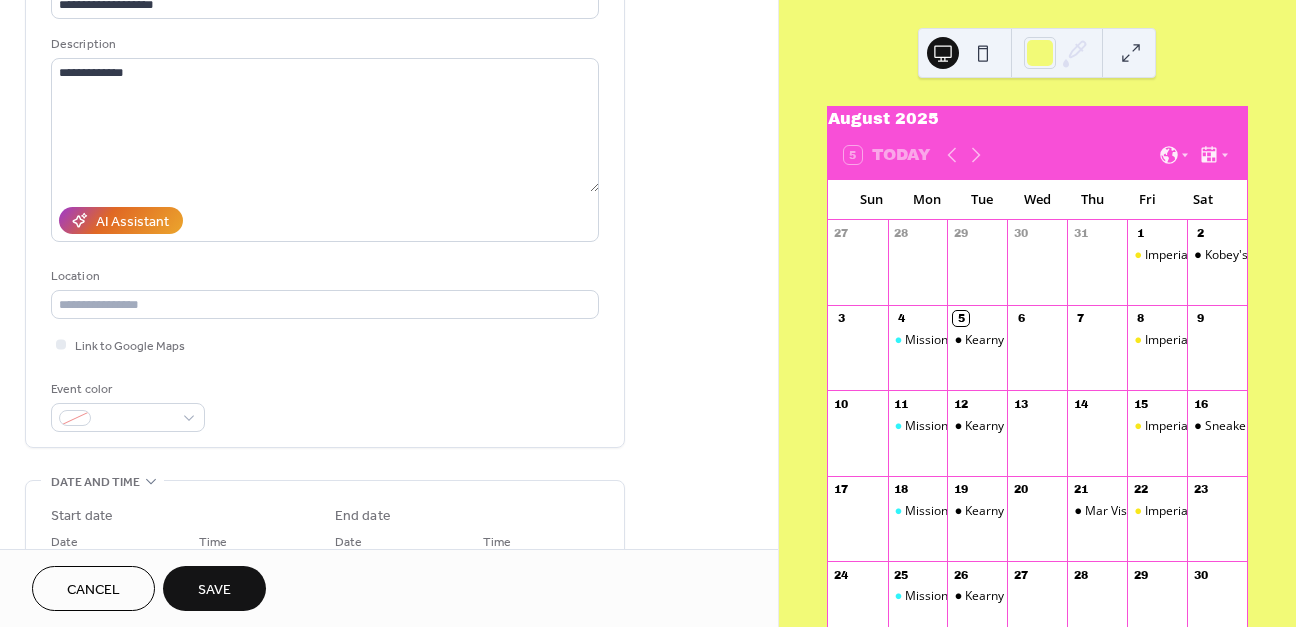 scroll, scrollTop: 128, scrollLeft: 0, axis: vertical 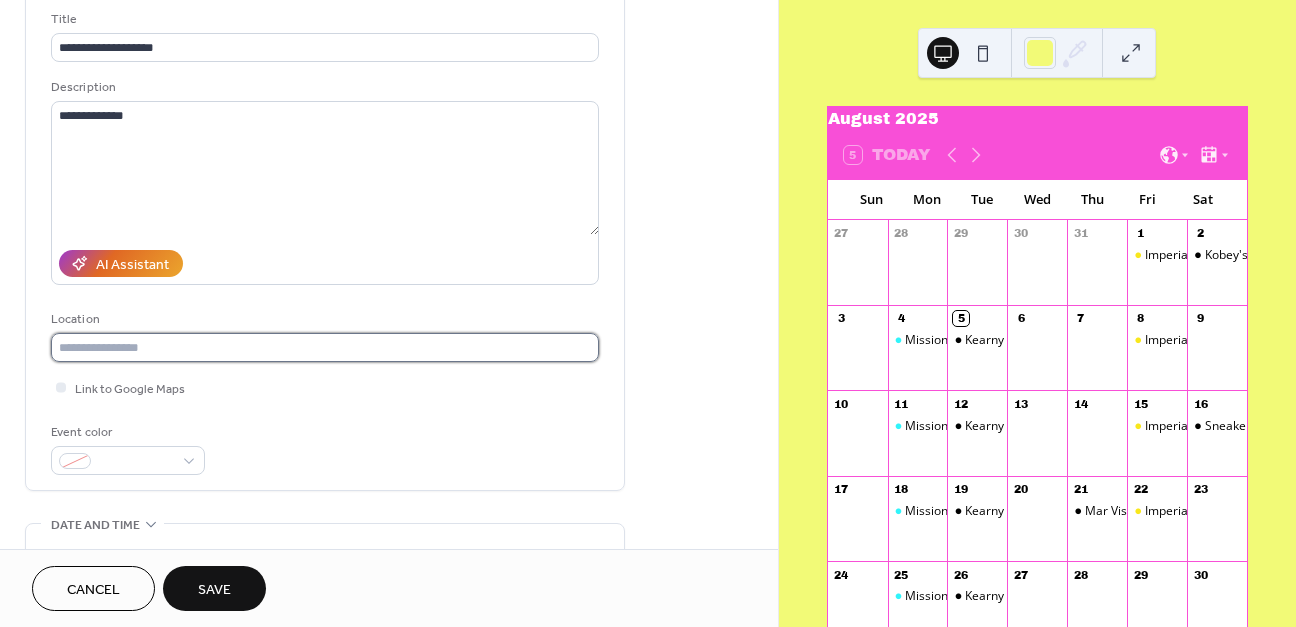 click at bounding box center (325, 347) 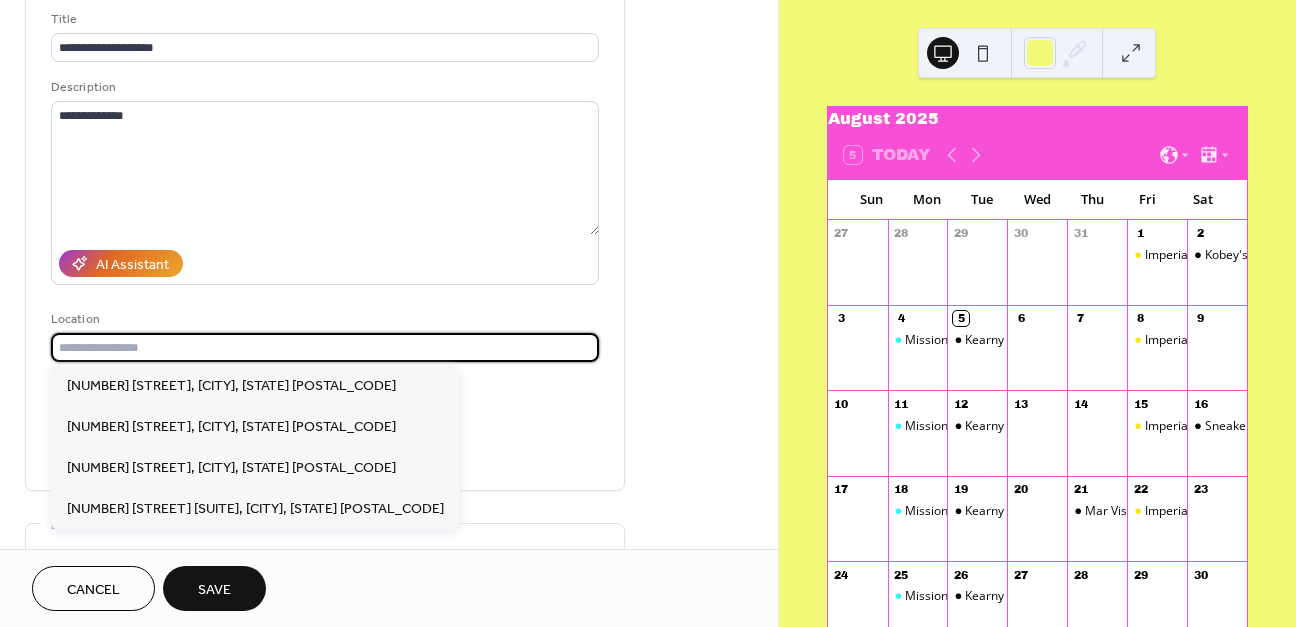 paste on "**********" 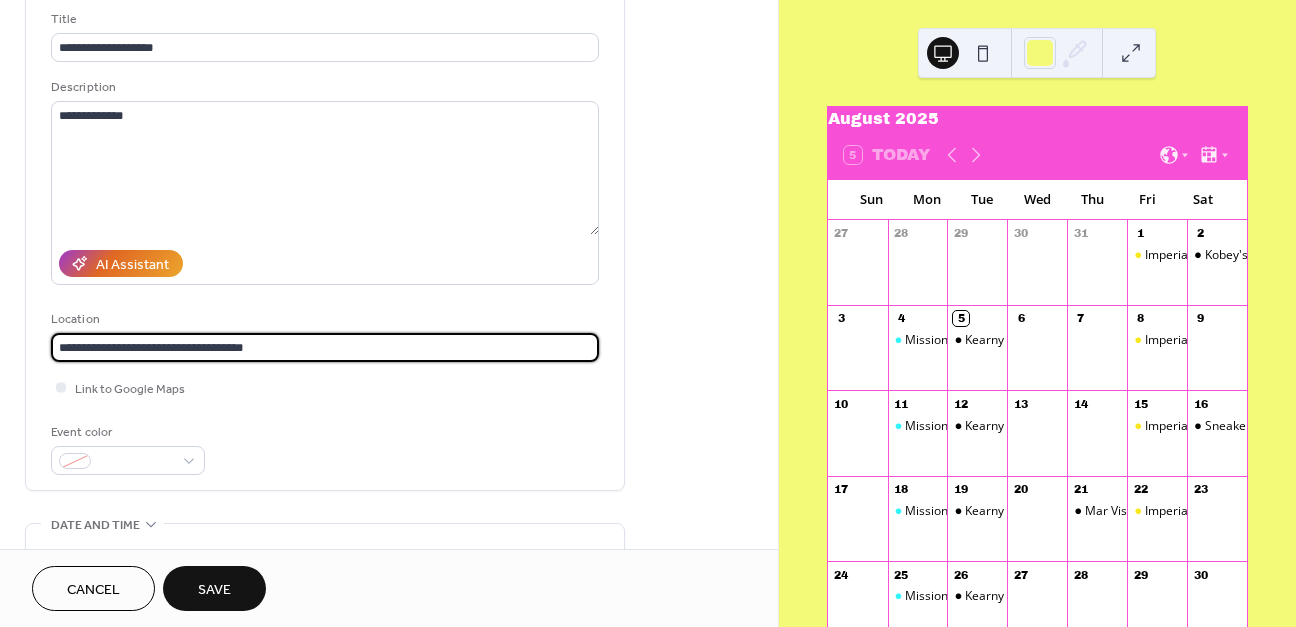 type on "**********" 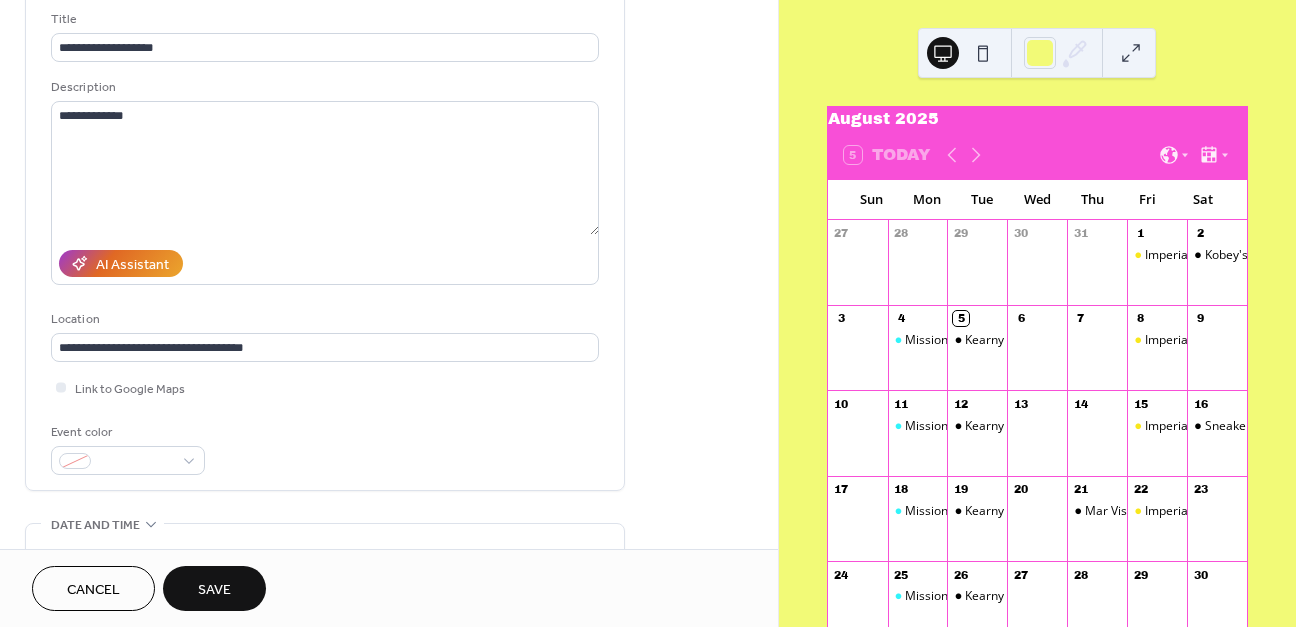 click on "Save" at bounding box center (214, 588) 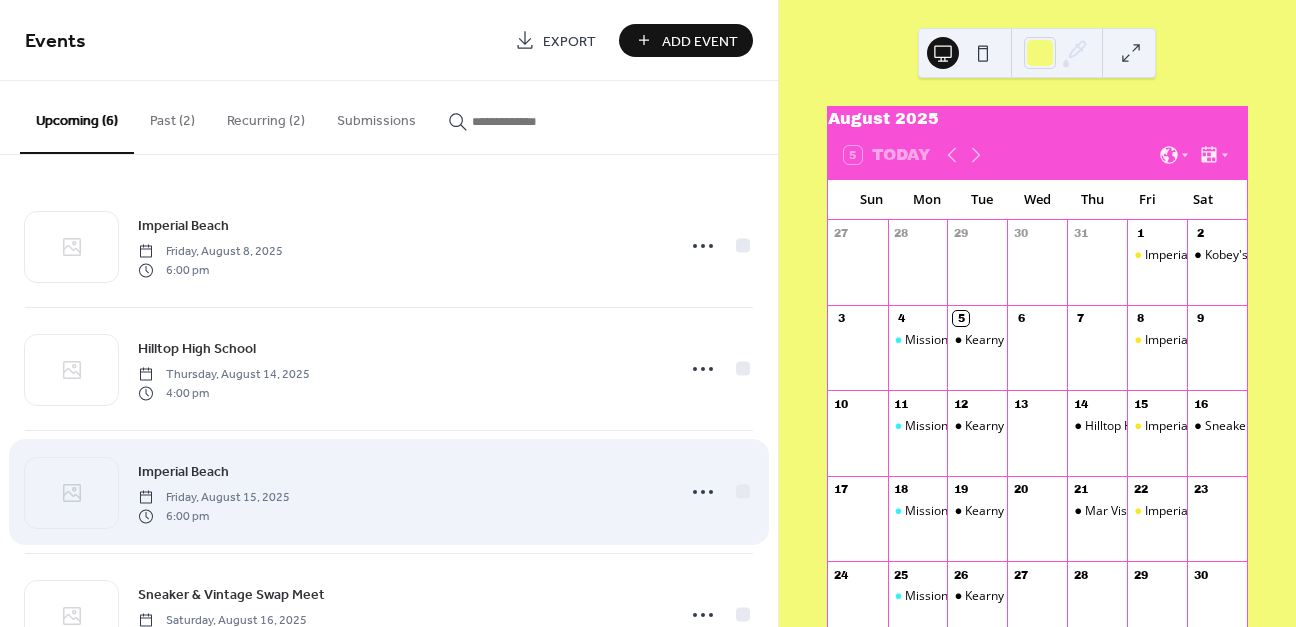 scroll, scrollTop: 325, scrollLeft: 0, axis: vertical 